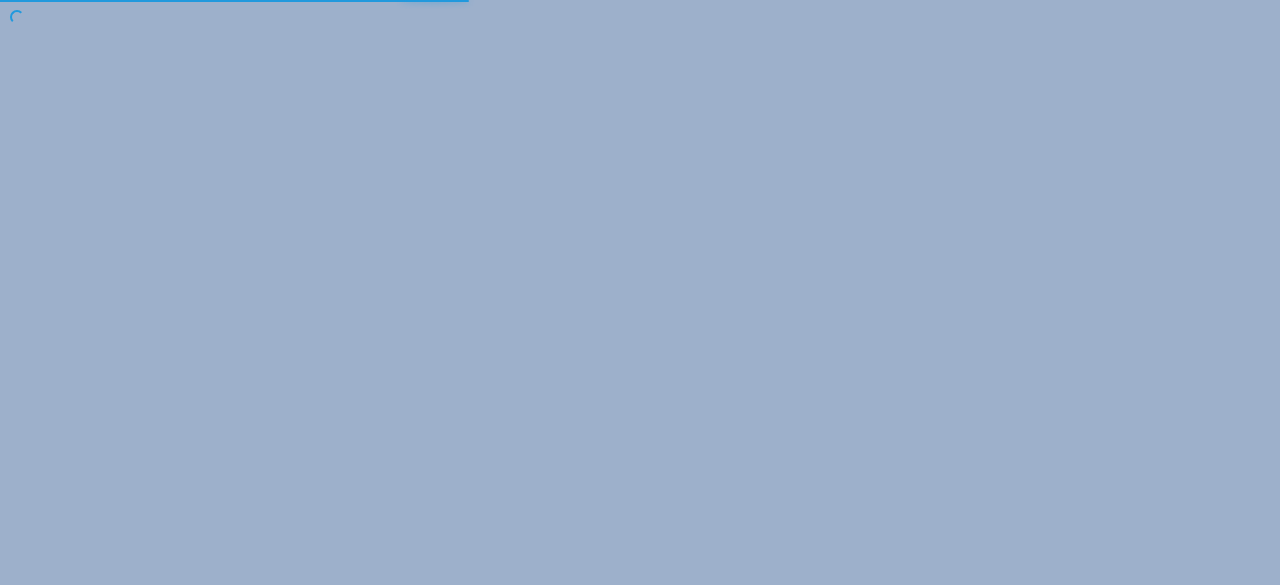scroll, scrollTop: 0, scrollLeft: 0, axis: both 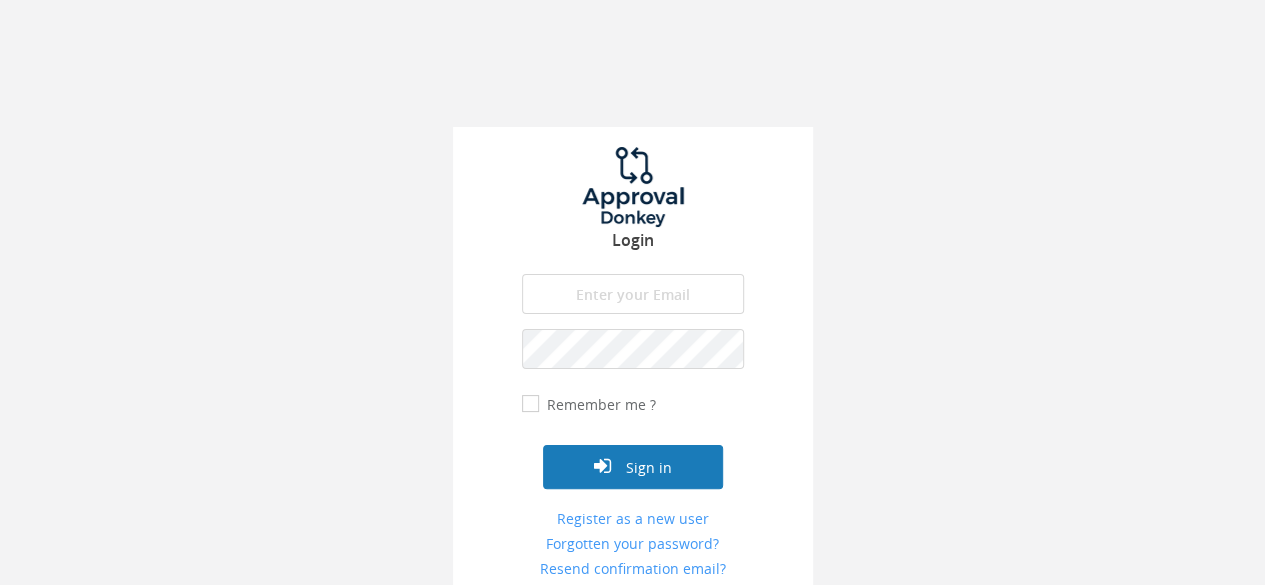 type on "[EMAIL_ADDRESS][DOMAIN_NAME]" 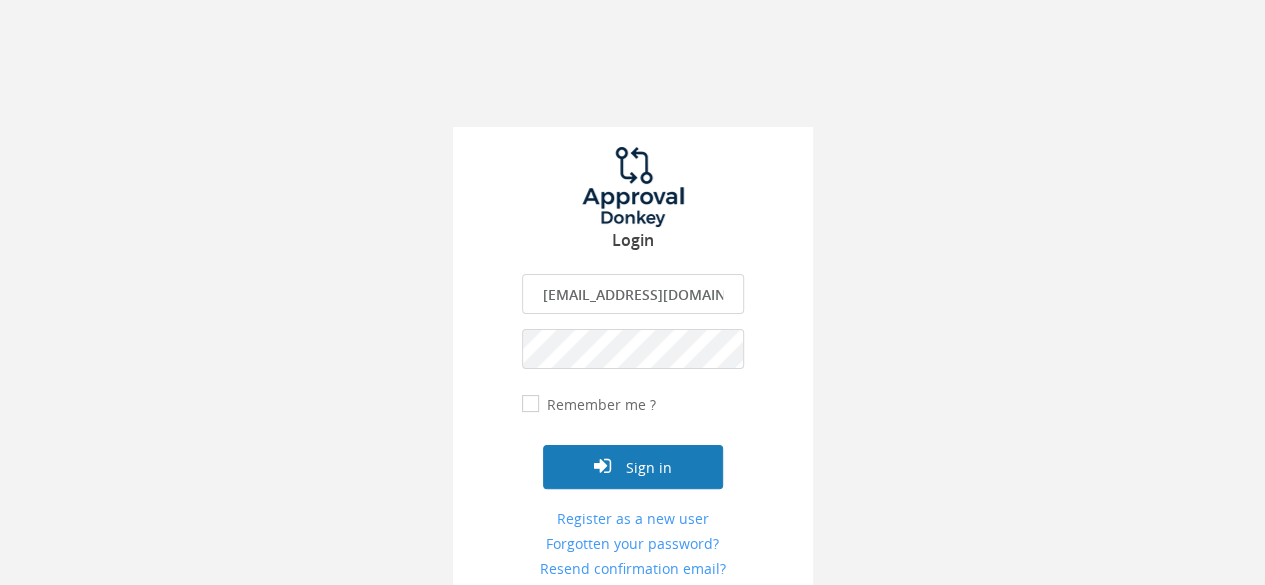 click on "Sign in" at bounding box center (633, 467) 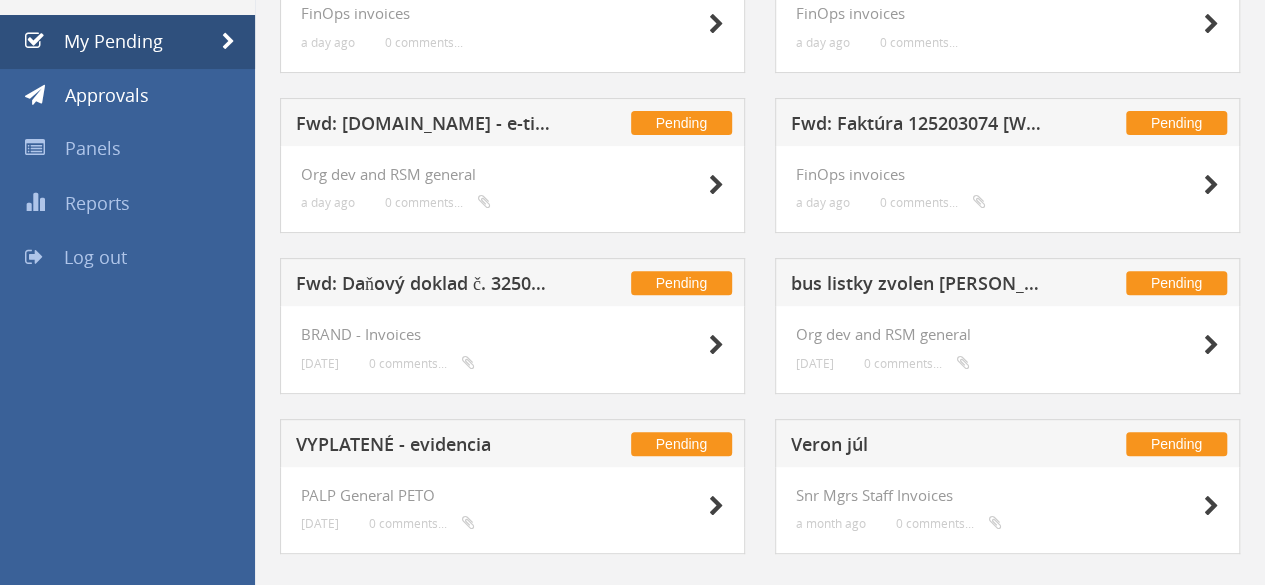 scroll, scrollTop: 249, scrollLeft: 0, axis: vertical 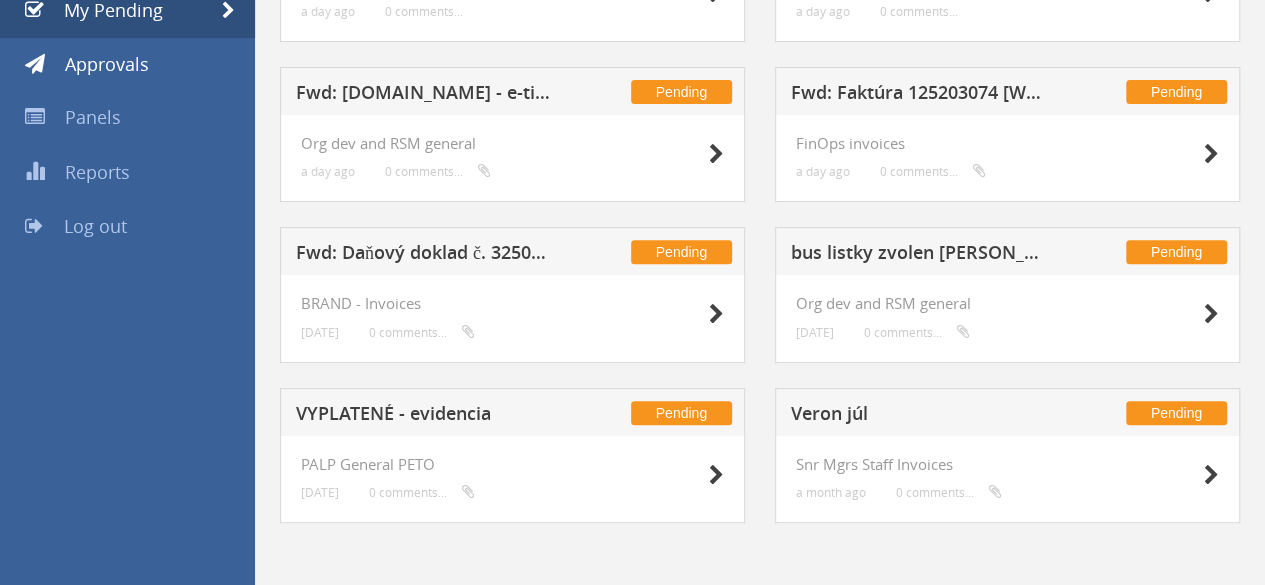 click on "VYPLATENÉ - evidencia" at bounding box center [426, 416] 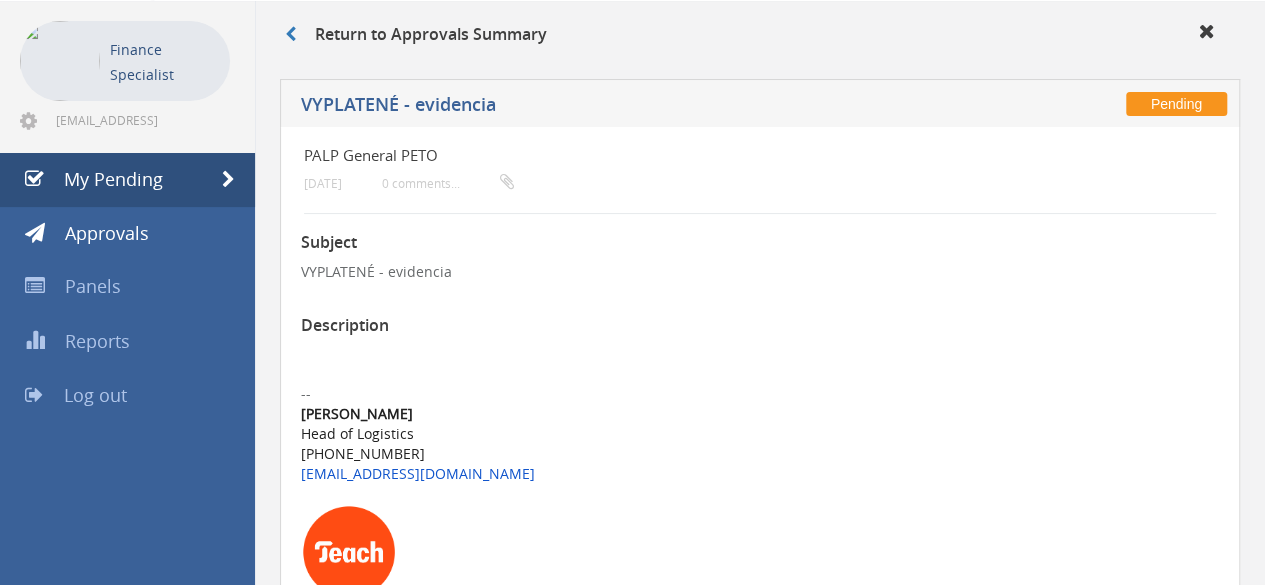 scroll, scrollTop: 400, scrollLeft: 0, axis: vertical 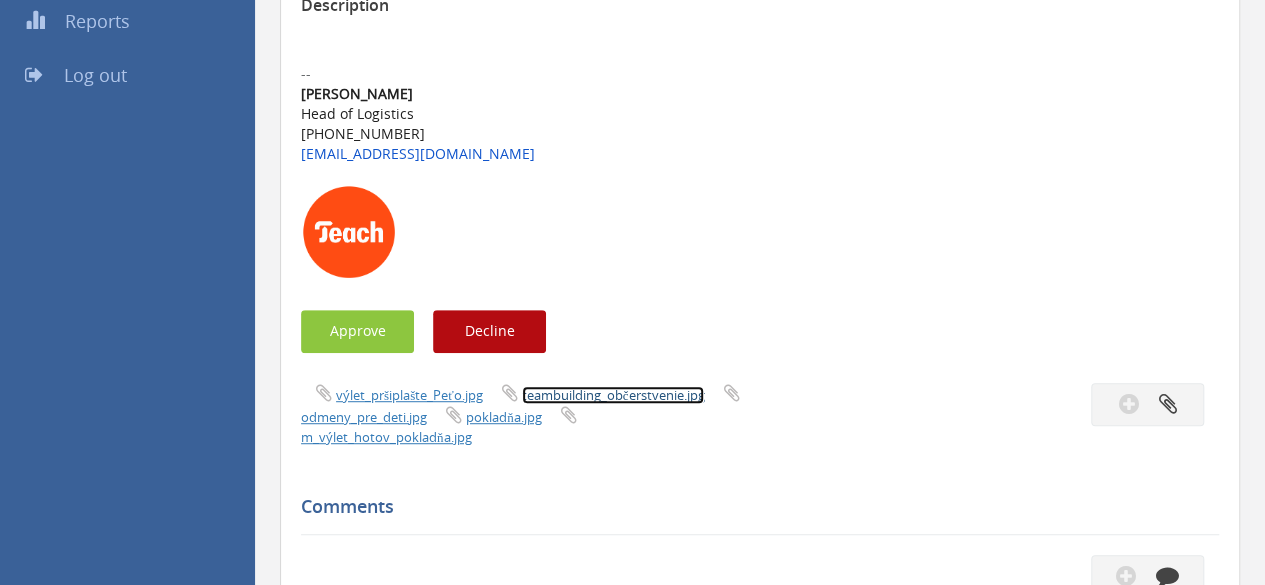 click on "teambuilding_občerstvenie.jpg" at bounding box center (613, 395) 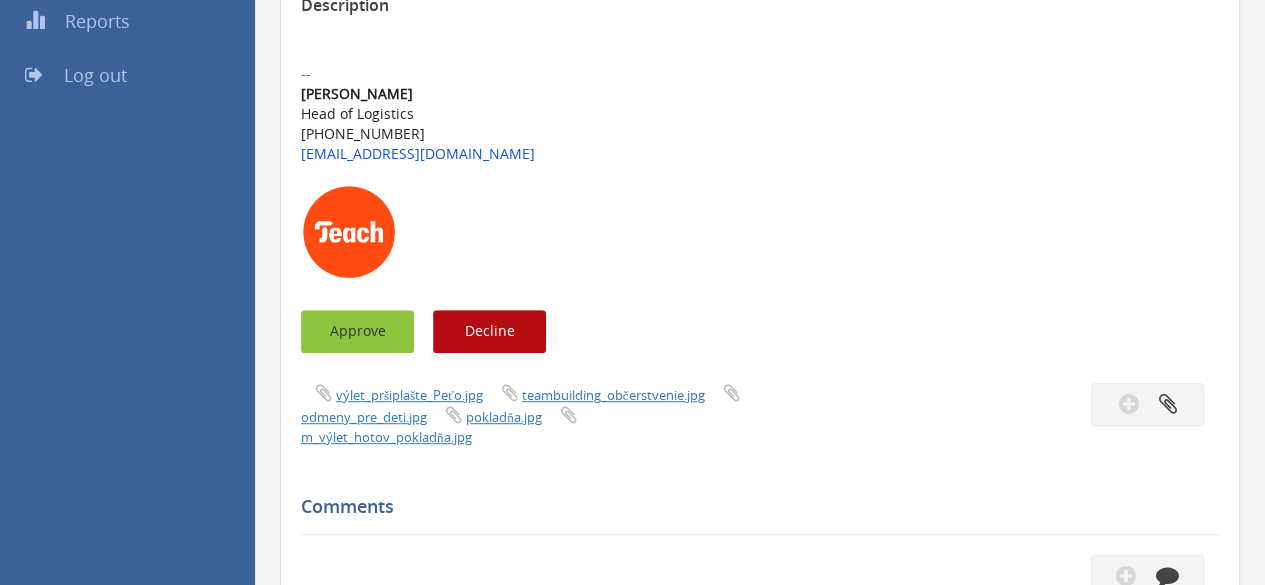 click on "Approve" at bounding box center (357, 331) 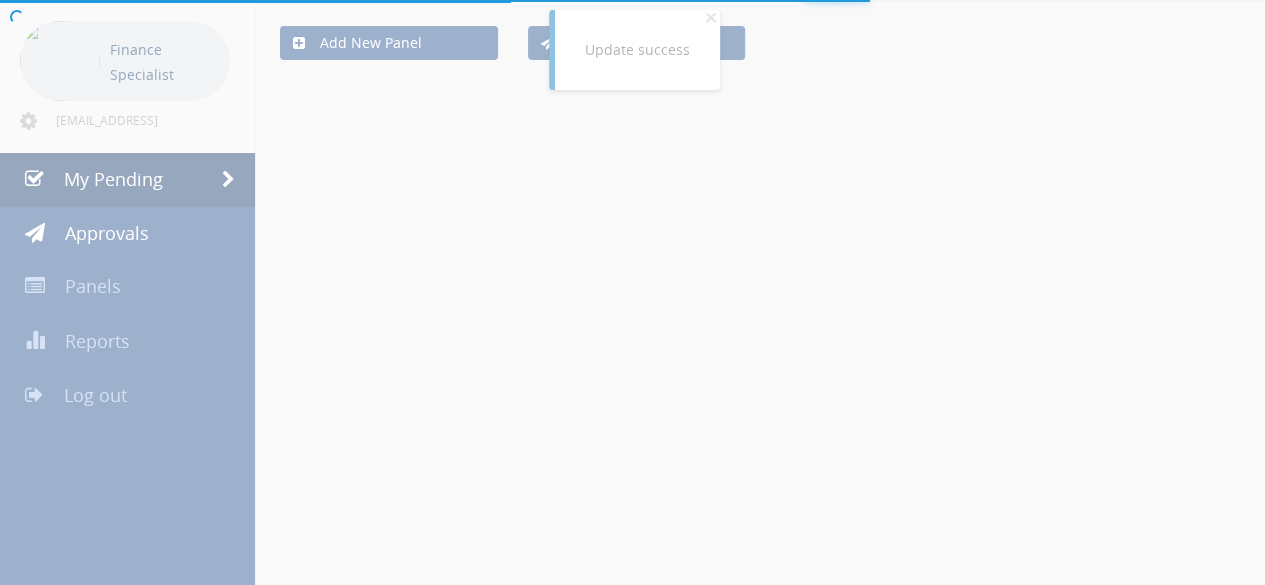 scroll, scrollTop: 249, scrollLeft: 0, axis: vertical 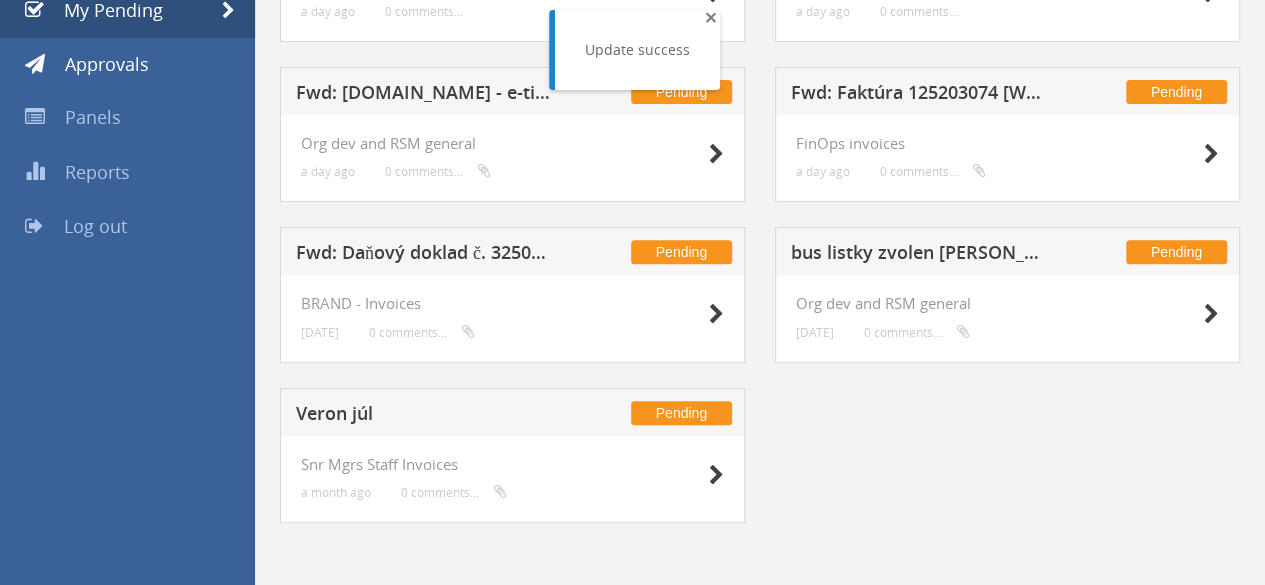click on "×" at bounding box center (711, 17) 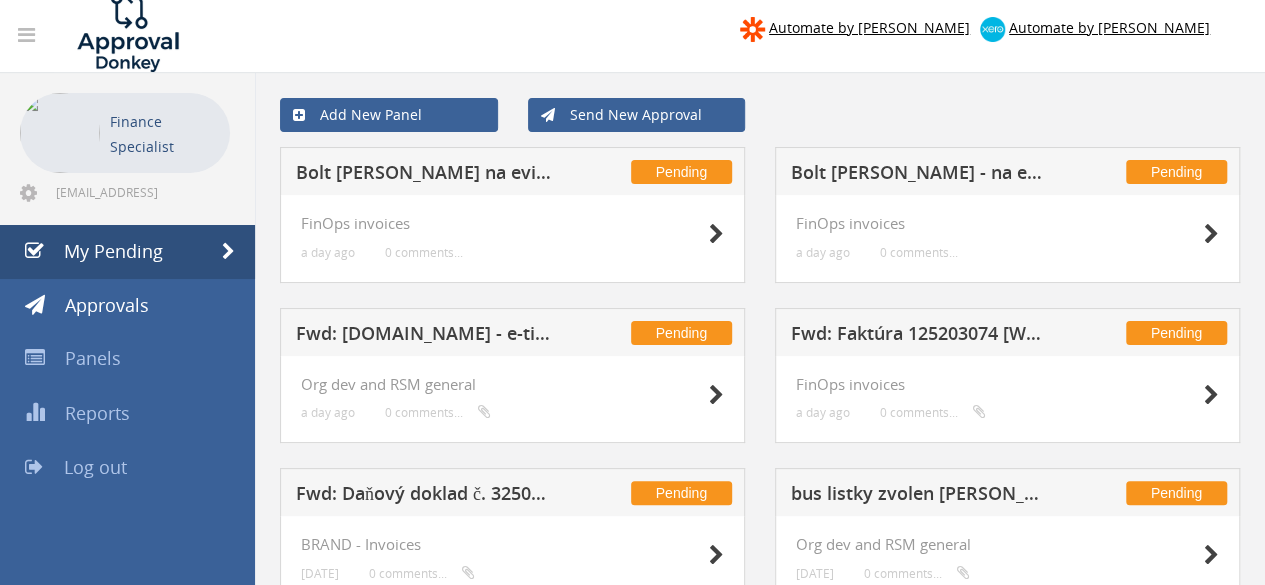 scroll, scrollTop: 0, scrollLeft: 0, axis: both 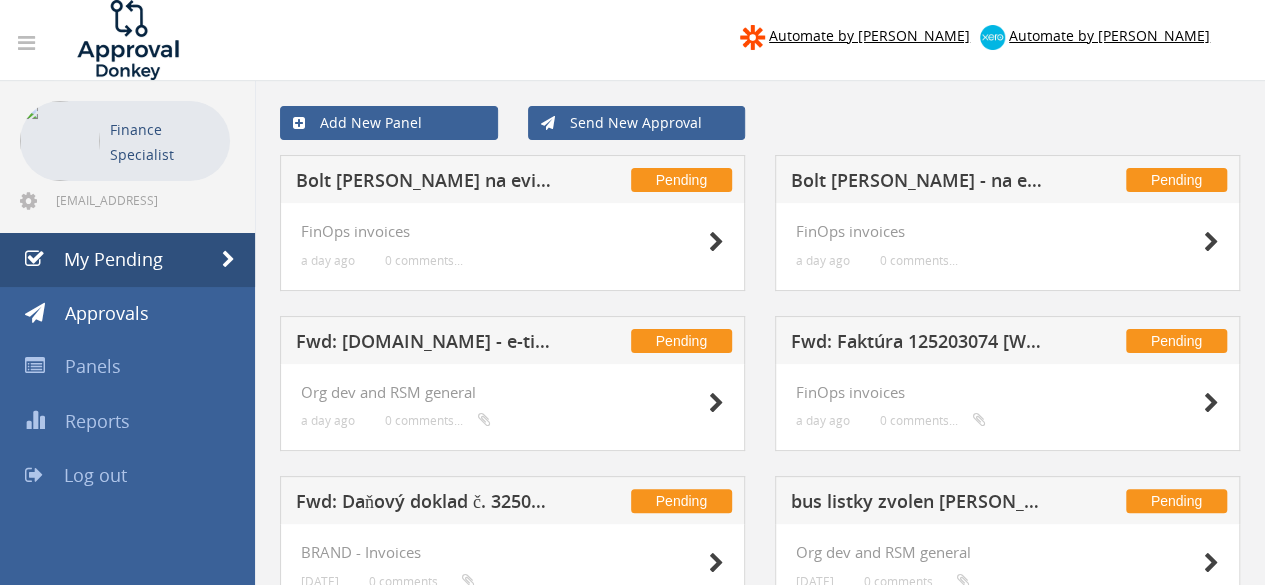 click on "Bolt [PERSON_NAME] na evidenciu / 18.3" at bounding box center [426, 183] 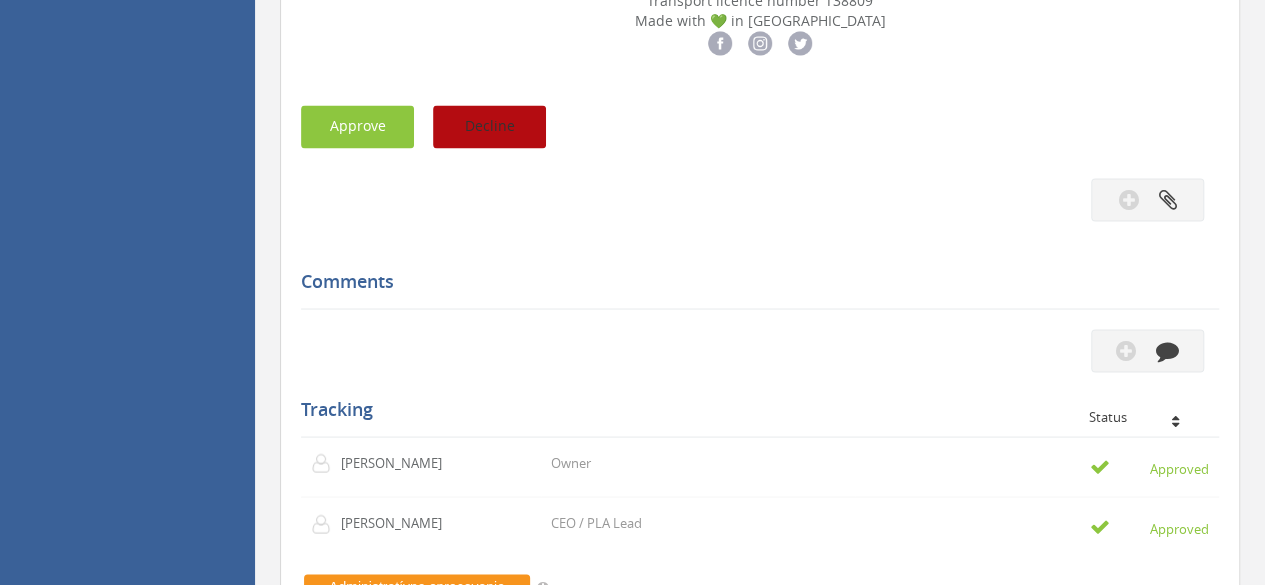scroll, scrollTop: 1800, scrollLeft: 0, axis: vertical 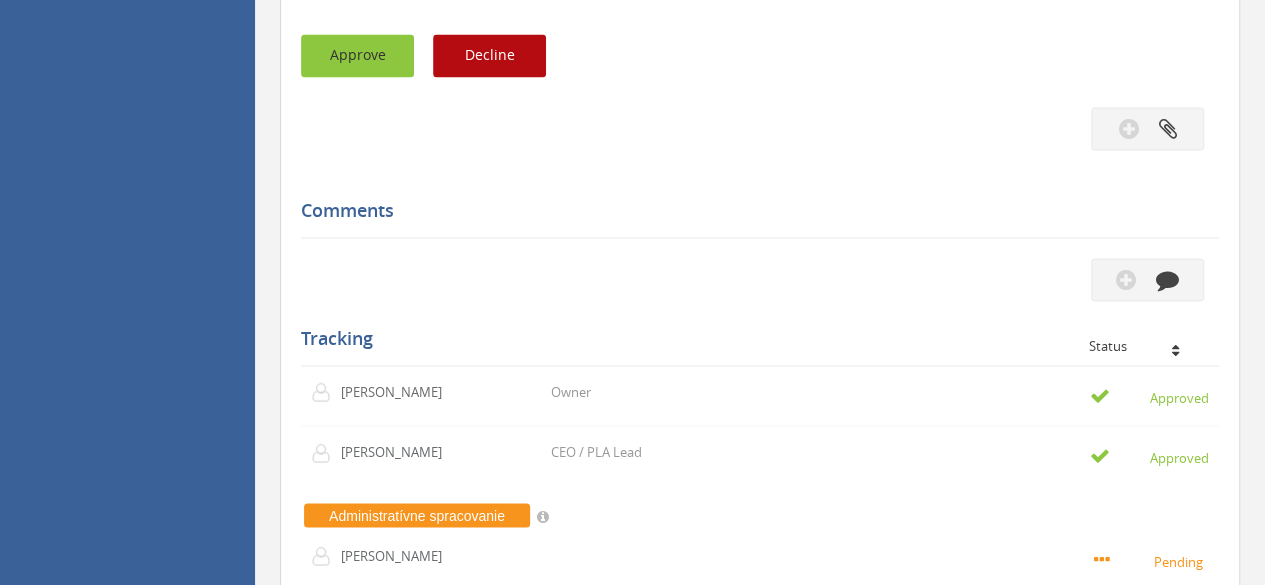 click on "Approve" at bounding box center (357, 55) 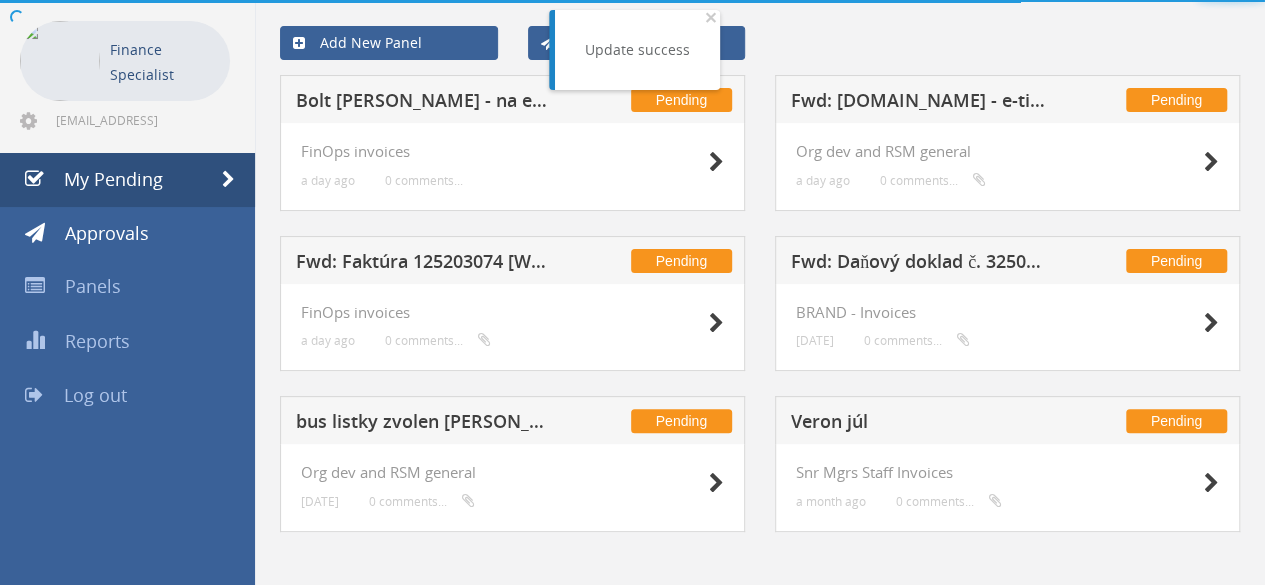 scroll, scrollTop: 89, scrollLeft: 0, axis: vertical 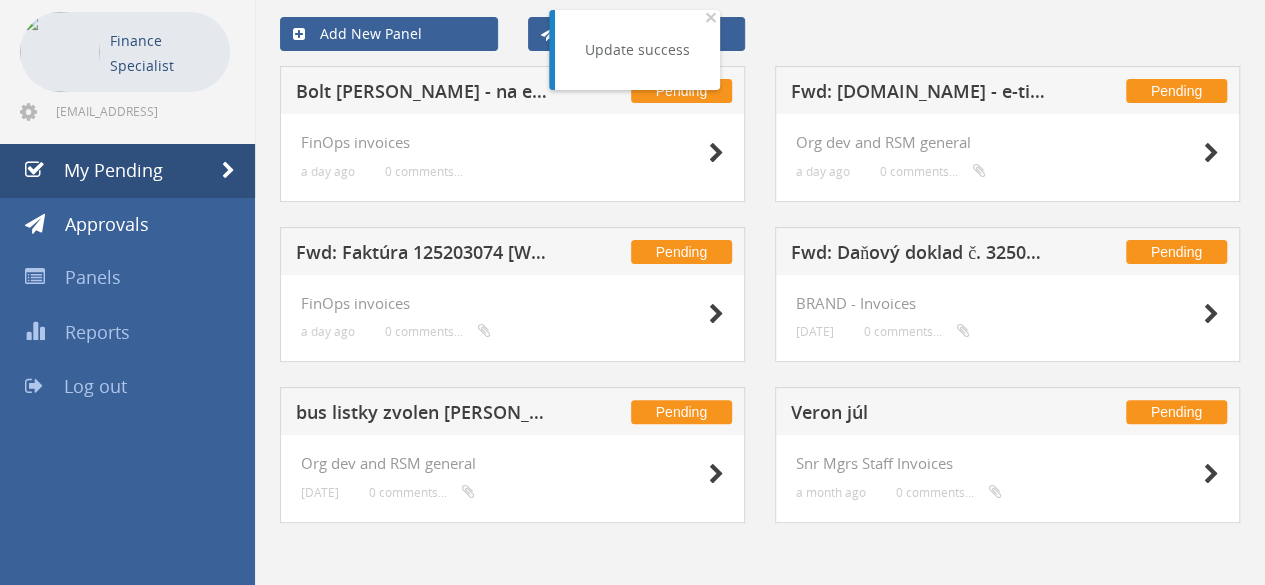 click on "Bolt [PERSON_NAME] - na evidenciu 19.3" at bounding box center [426, 94] 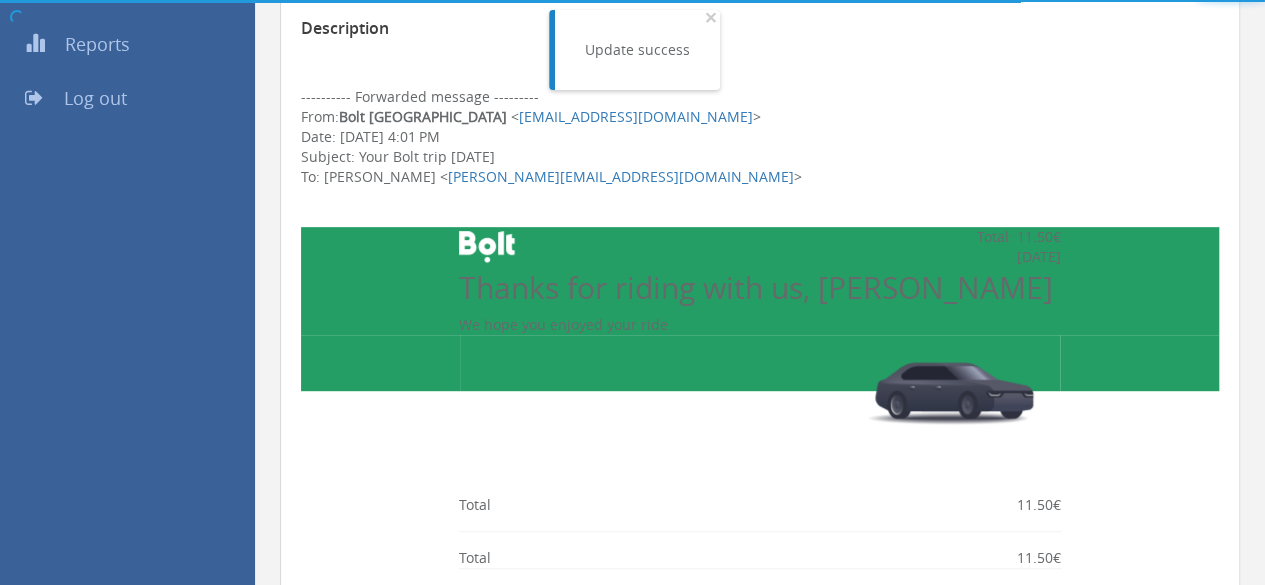 scroll, scrollTop: 1800, scrollLeft: 0, axis: vertical 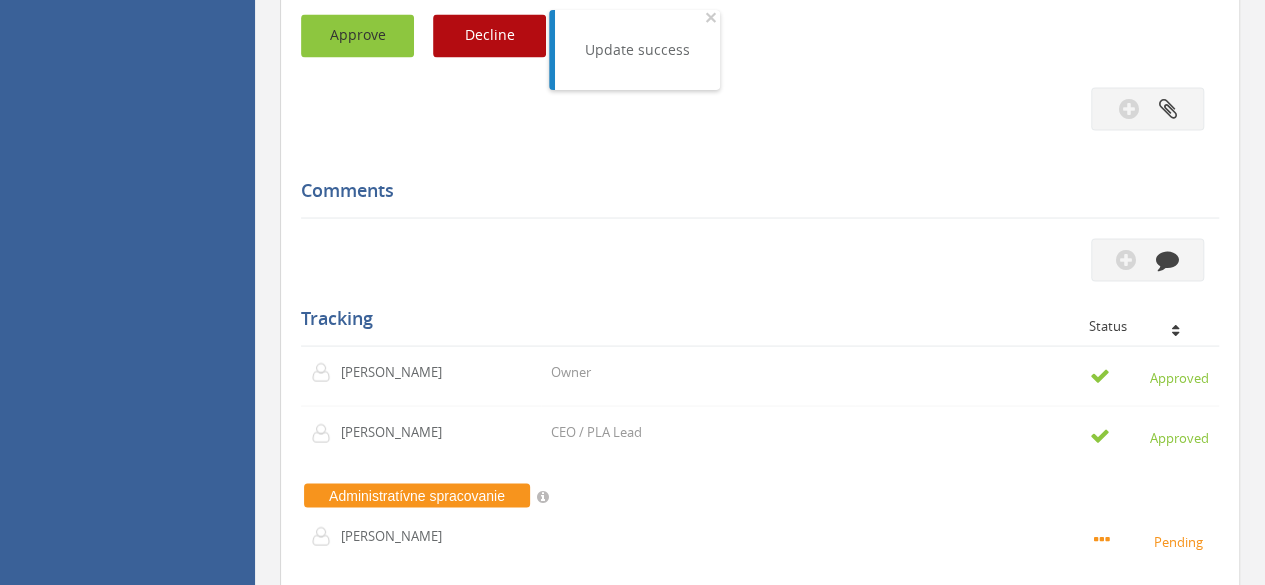 click on "Approve" at bounding box center (357, 35) 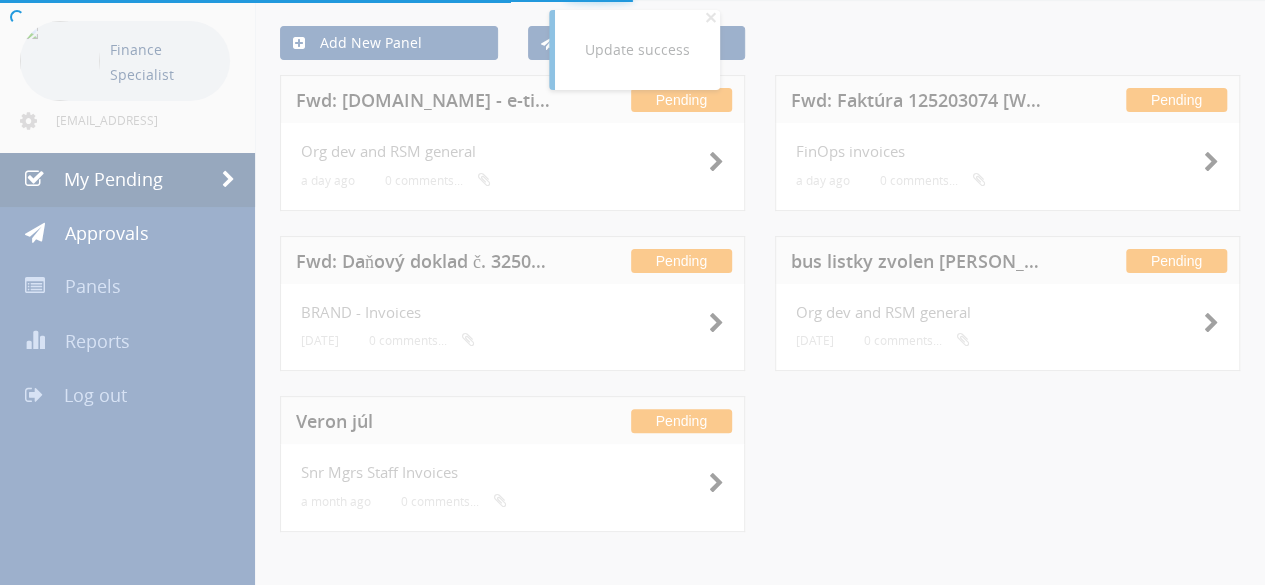 scroll, scrollTop: 89, scrollLeft: 0, axis: vertical 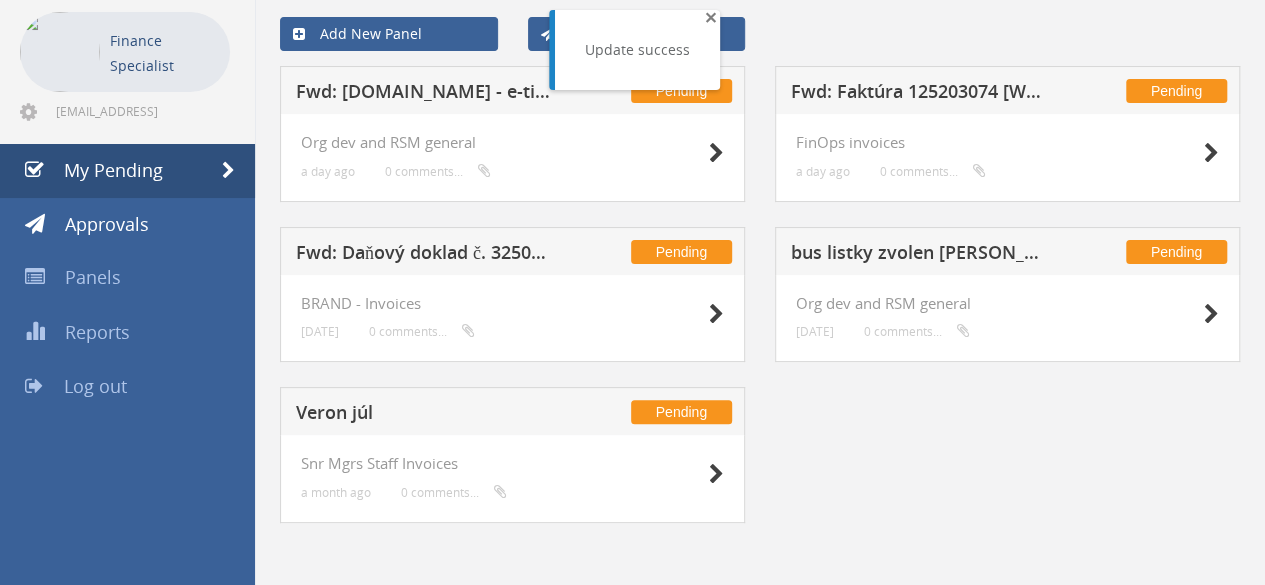click on "×" at bounding box center (711, 17) 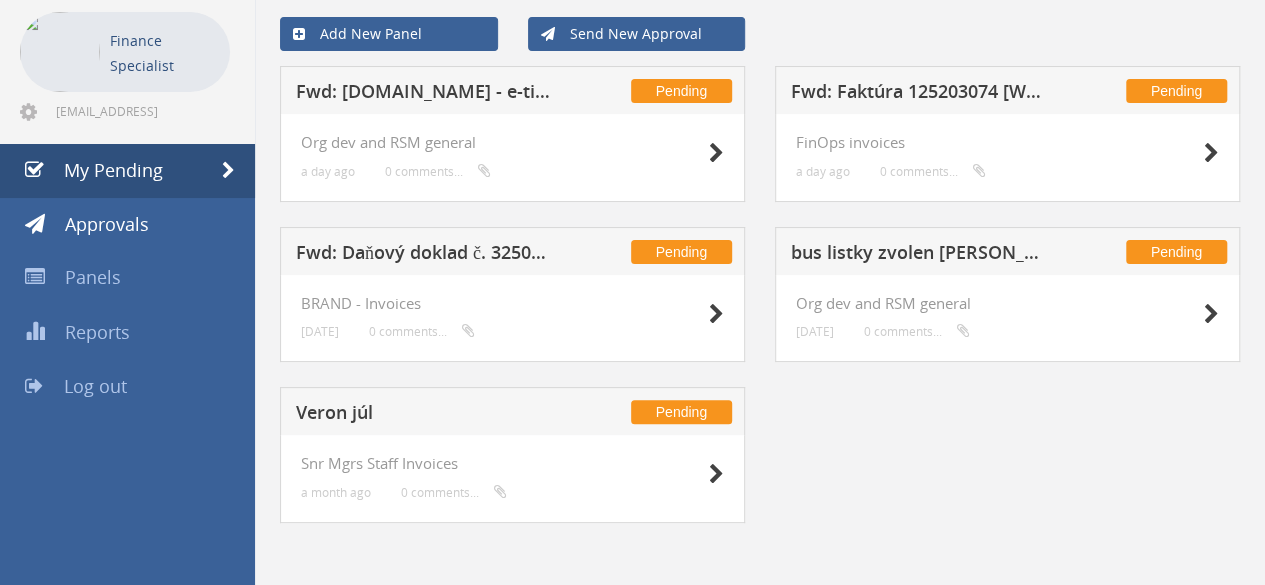 click on "Fwd: [DOMAIN_NAME] - e-ticket: 3274553401" at bounding box center (426, 94) 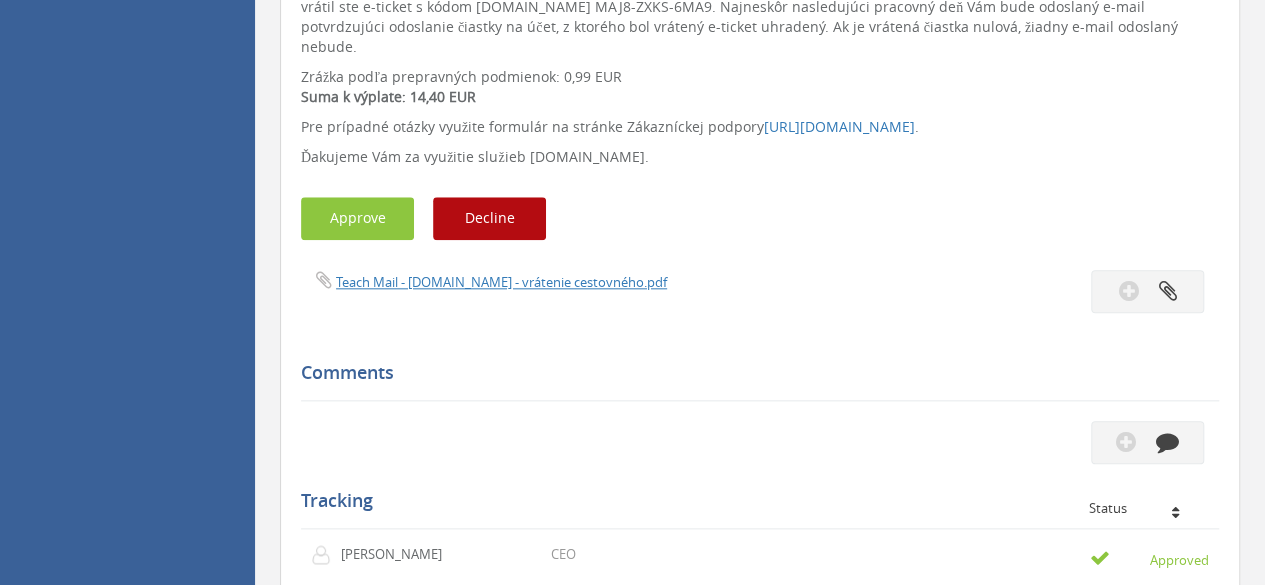scroll, scrollTop: 989, scrollLeft: 0, axis: vertical 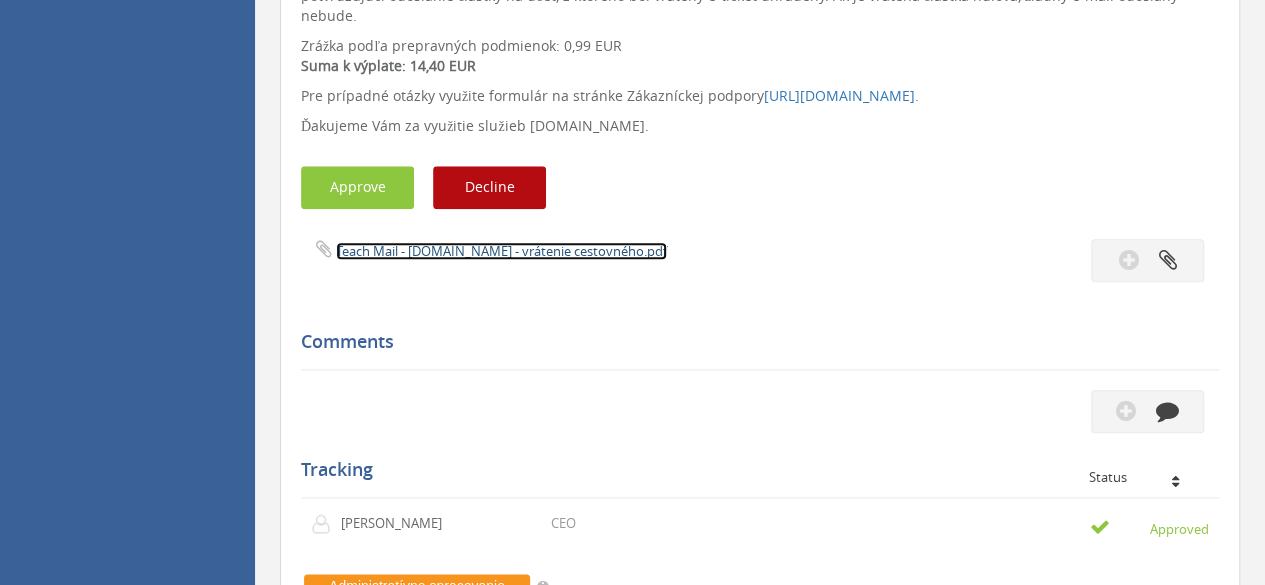 click on "Teach Mail - [DOMAIN_NAME] - vrátenie cestovného.pdf" at bounding box center [501, 251] 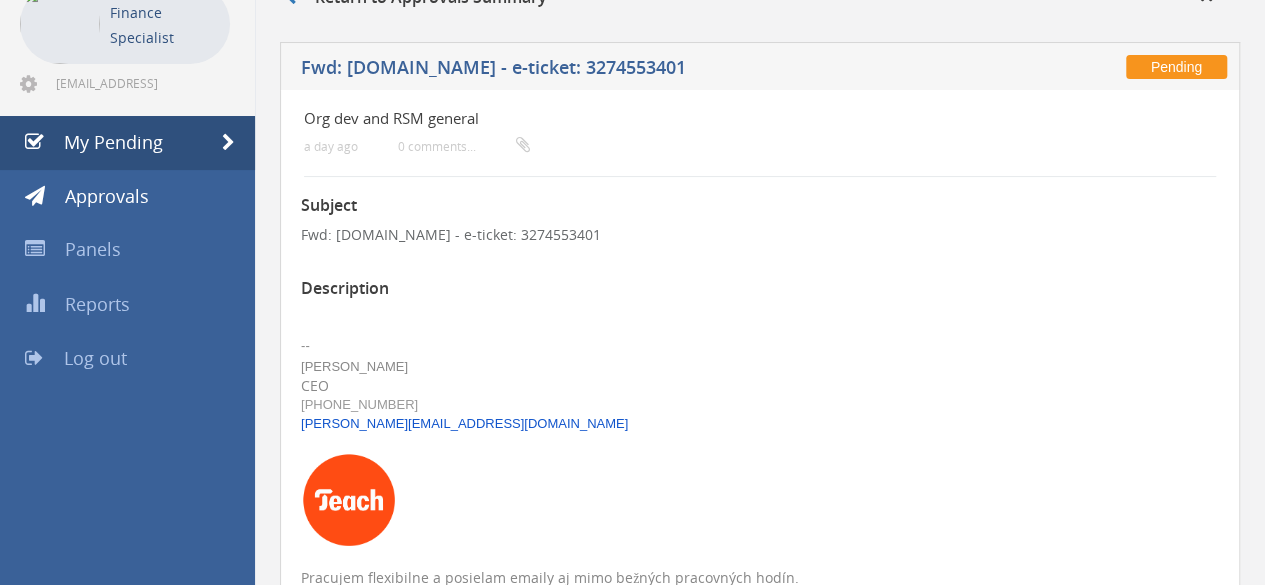 scroll, scrollTop: 0, scrollLeft: 0, axis: both 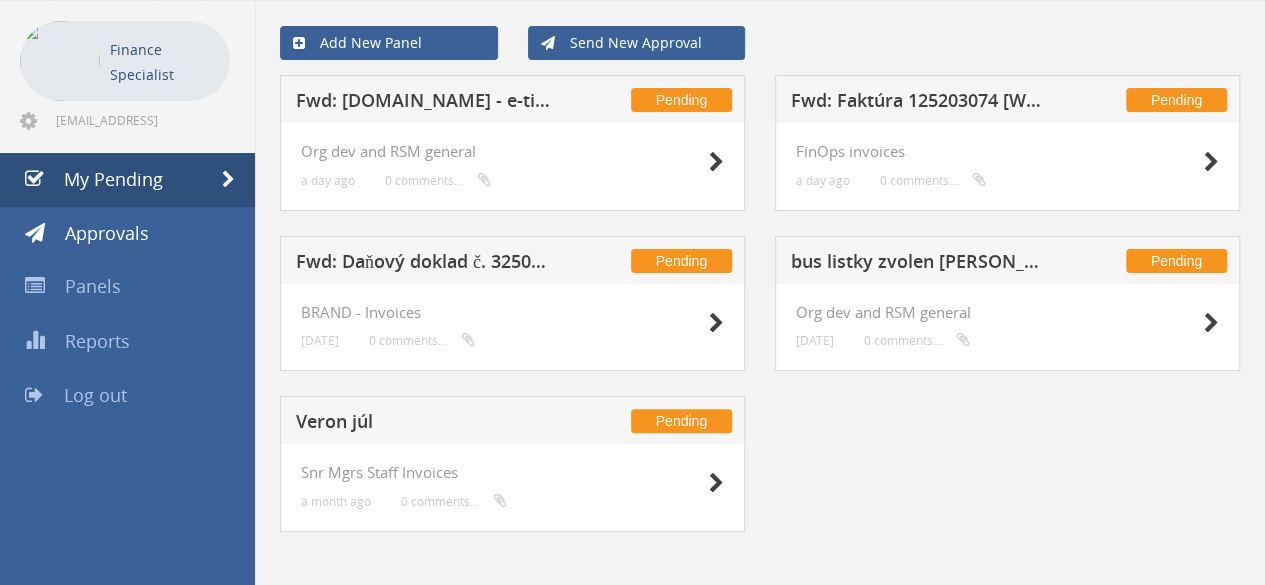 click on "Pending
Fwd: Faktúra 125203074 [Websupport]" at bounding box center [1007, 99] 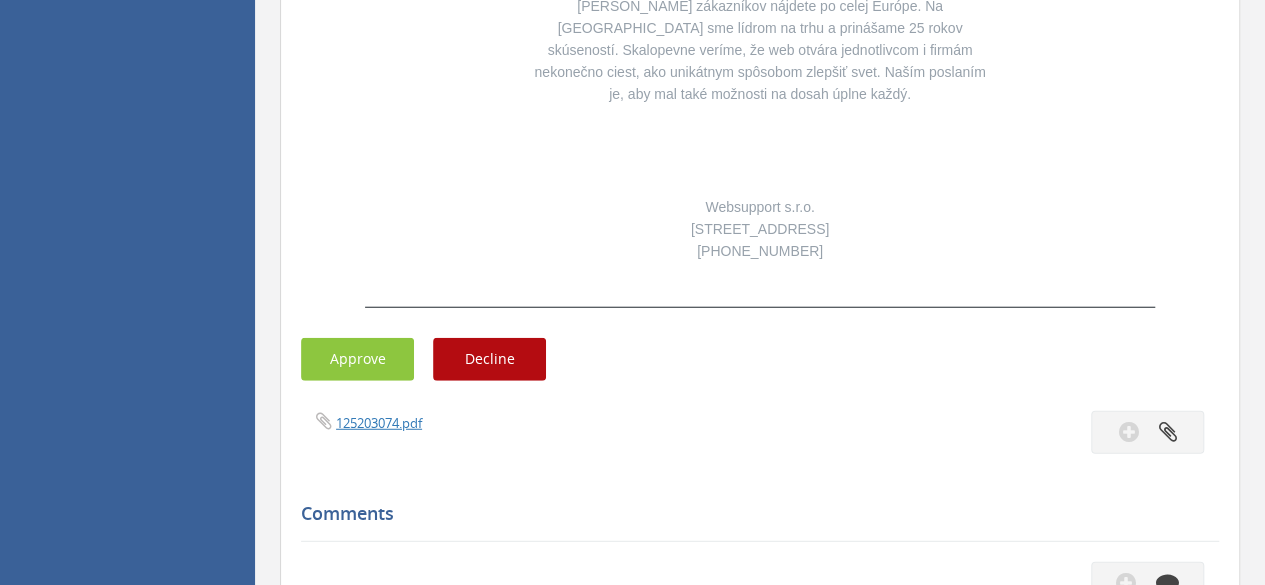 scroll, scrollTop: 2680, scrollLeft: 0, axis: vertical 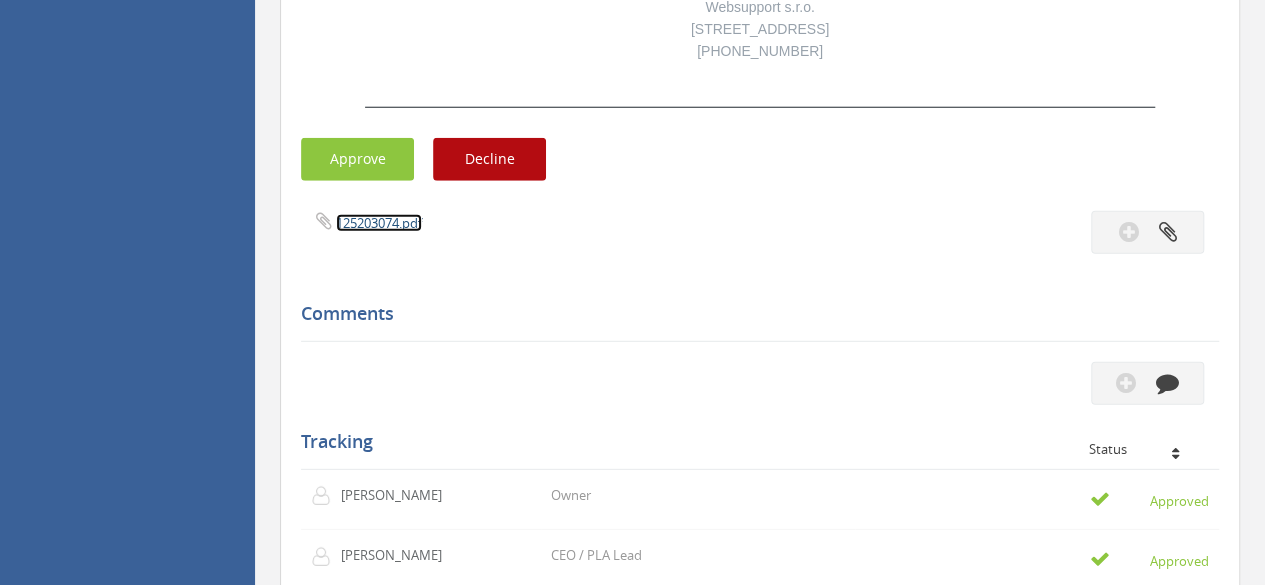 click on "125203074.pdf" at bounding box center [379, 223] 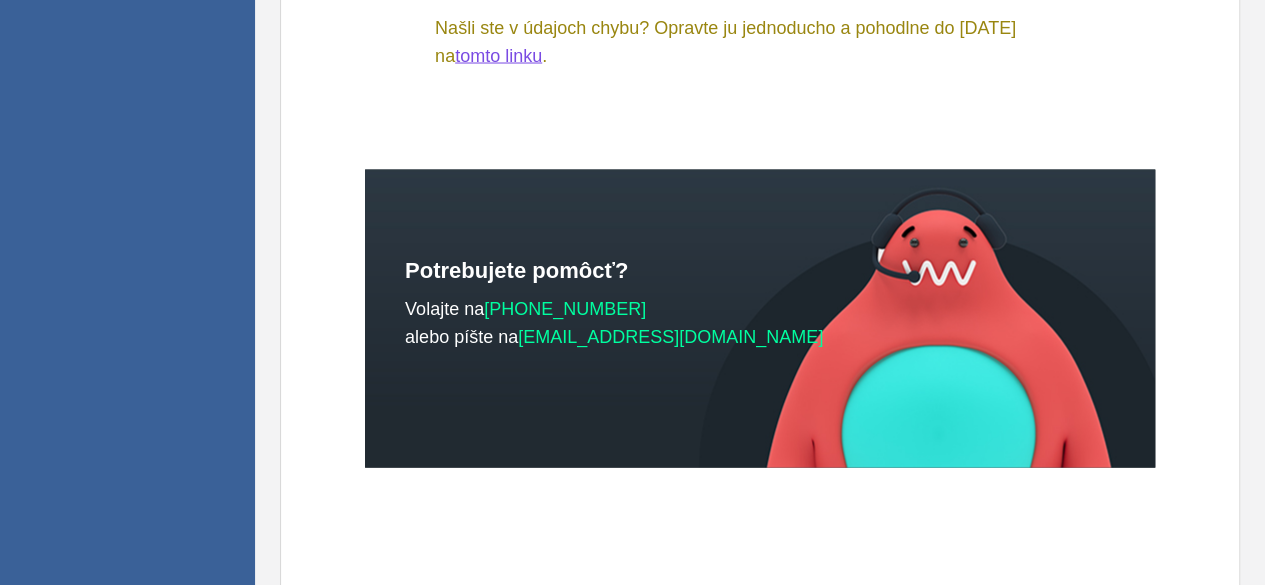 scroll, scrollTop: 2380, scrollLeft: 0, axis: vertical 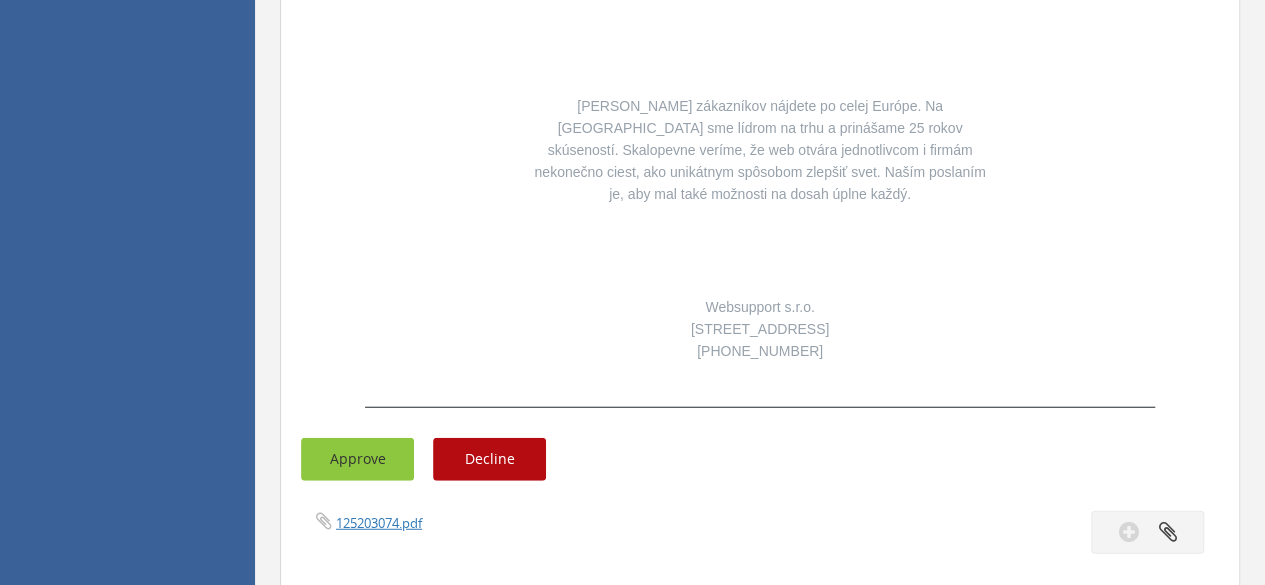 click on "Approve" at bounding box center [357, 459] 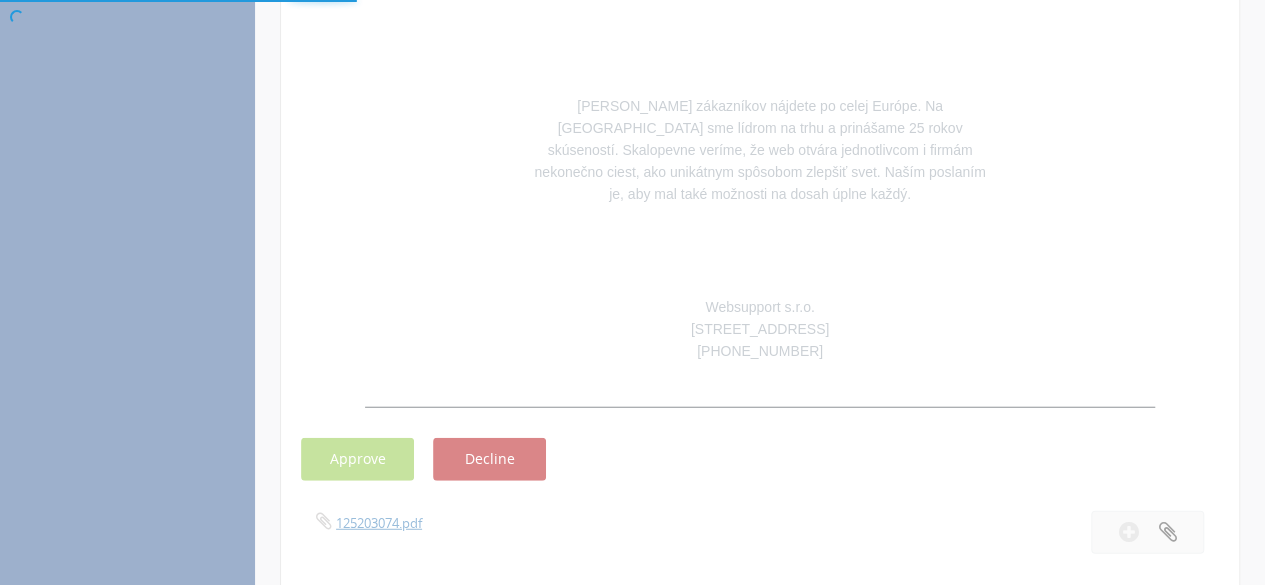 scroll, scrollTop: 80, scrollLeft: 0, axis: vertical 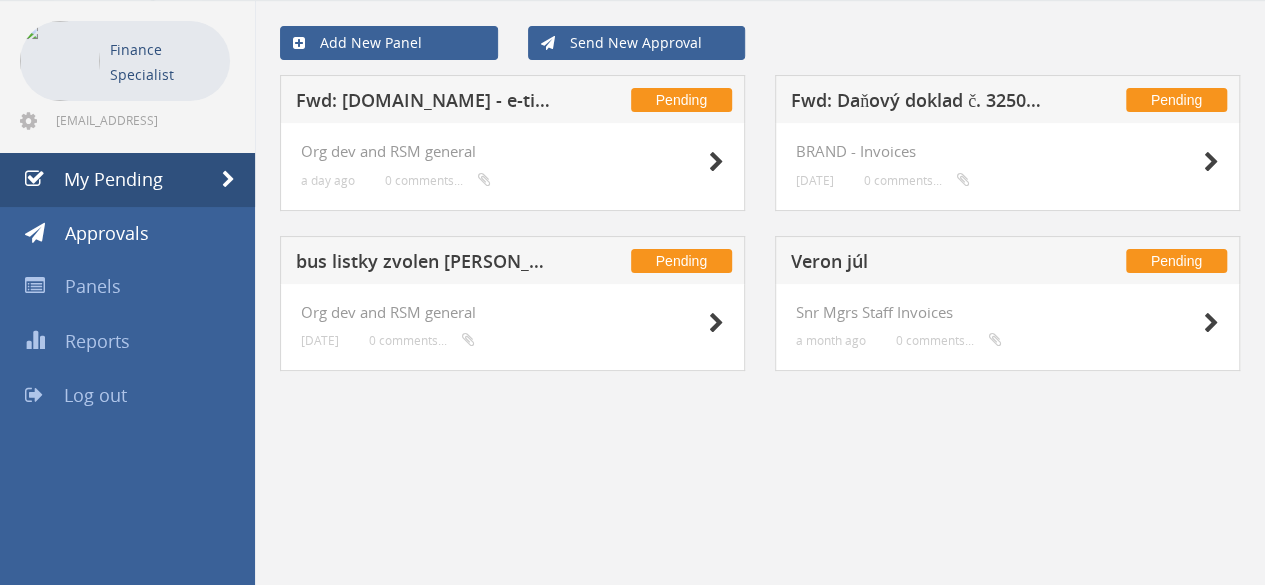 click on "Fwd: Daňový doklad č. 325010374" at bounding box center (921, 103) 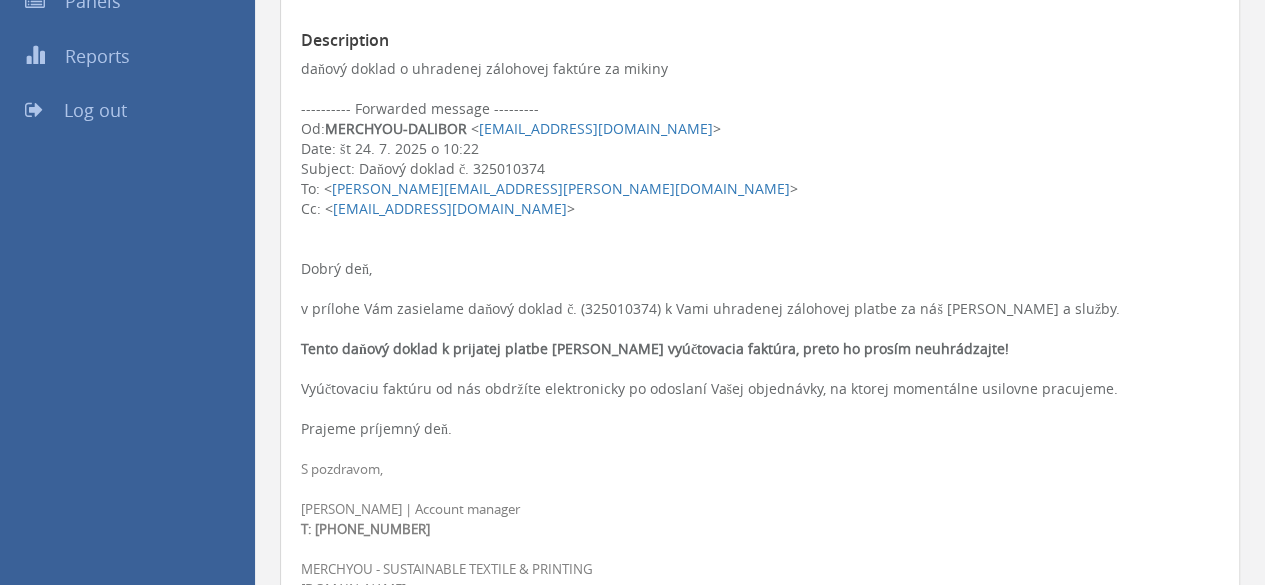 scroll, scrollTop: 0, scrollLeft: 0, axis: both 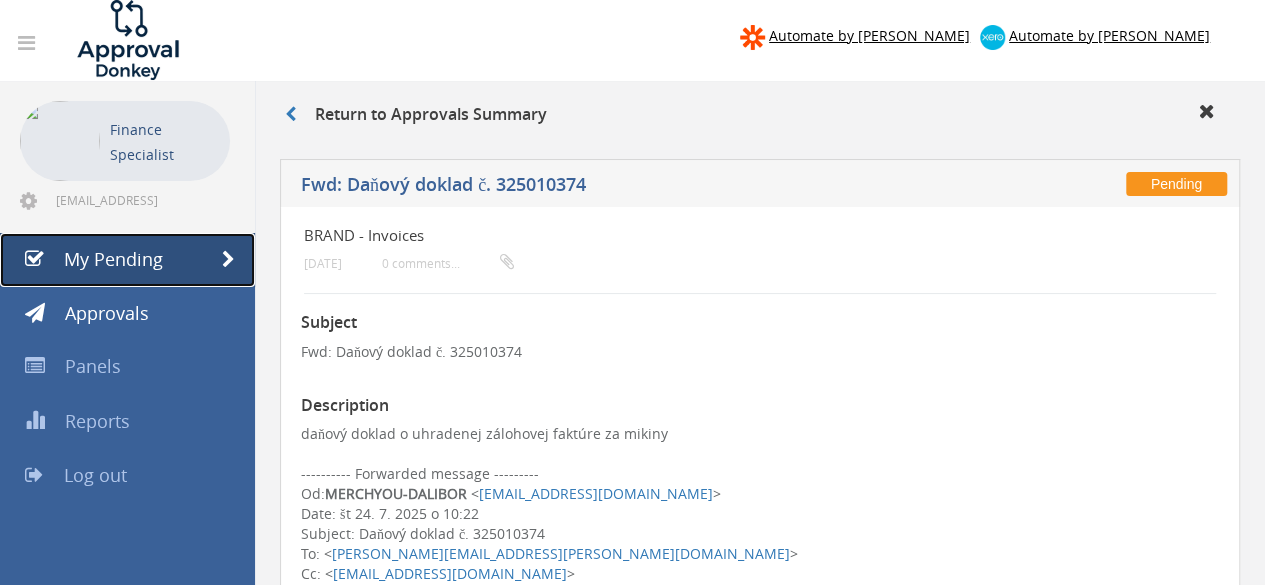 click on "My Pending" at bounding box center (113, 259) 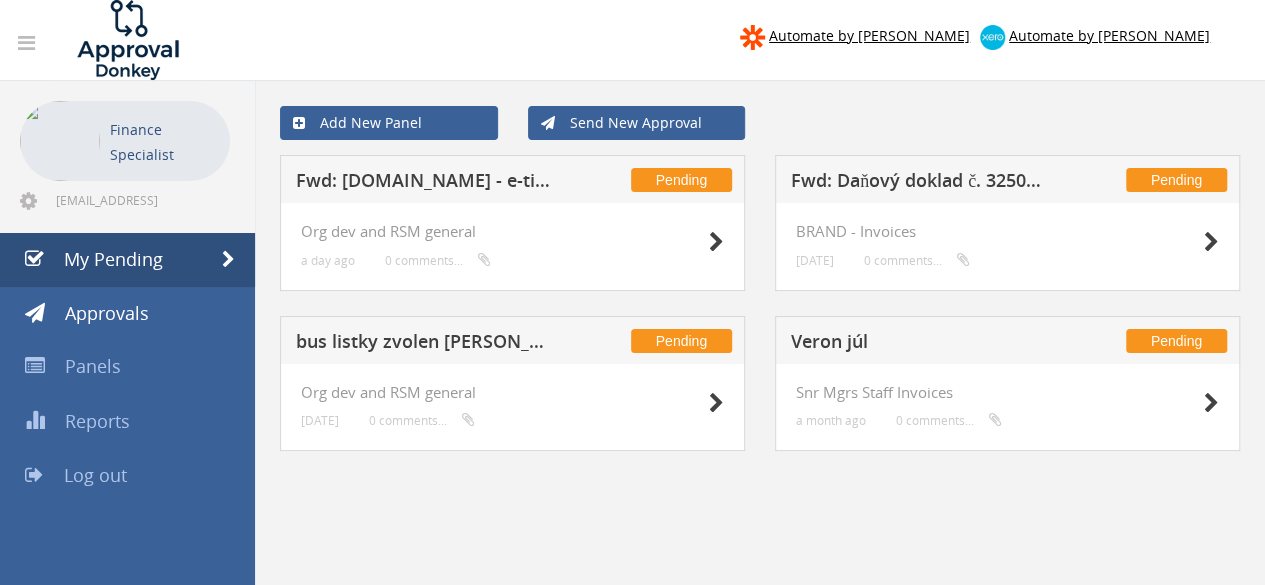 click on "bus listky zvolen [PERSON_NAME] 29.7." at bounding box center [426, 344] 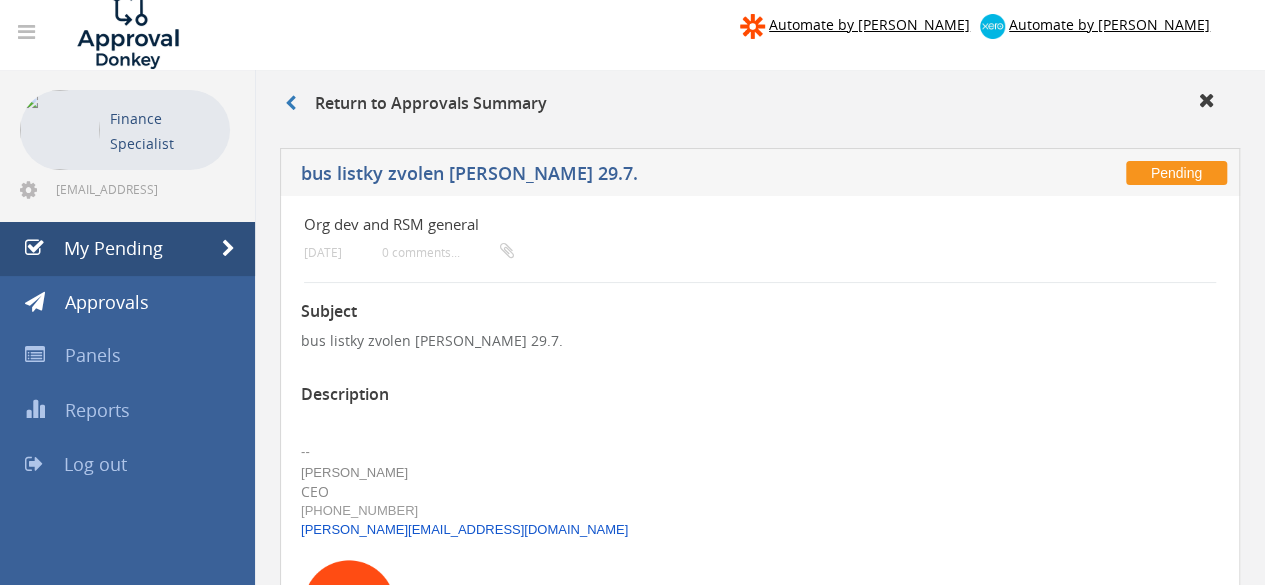 scroll, scrollTop: 0, scrollLeft: 0, axis: both 